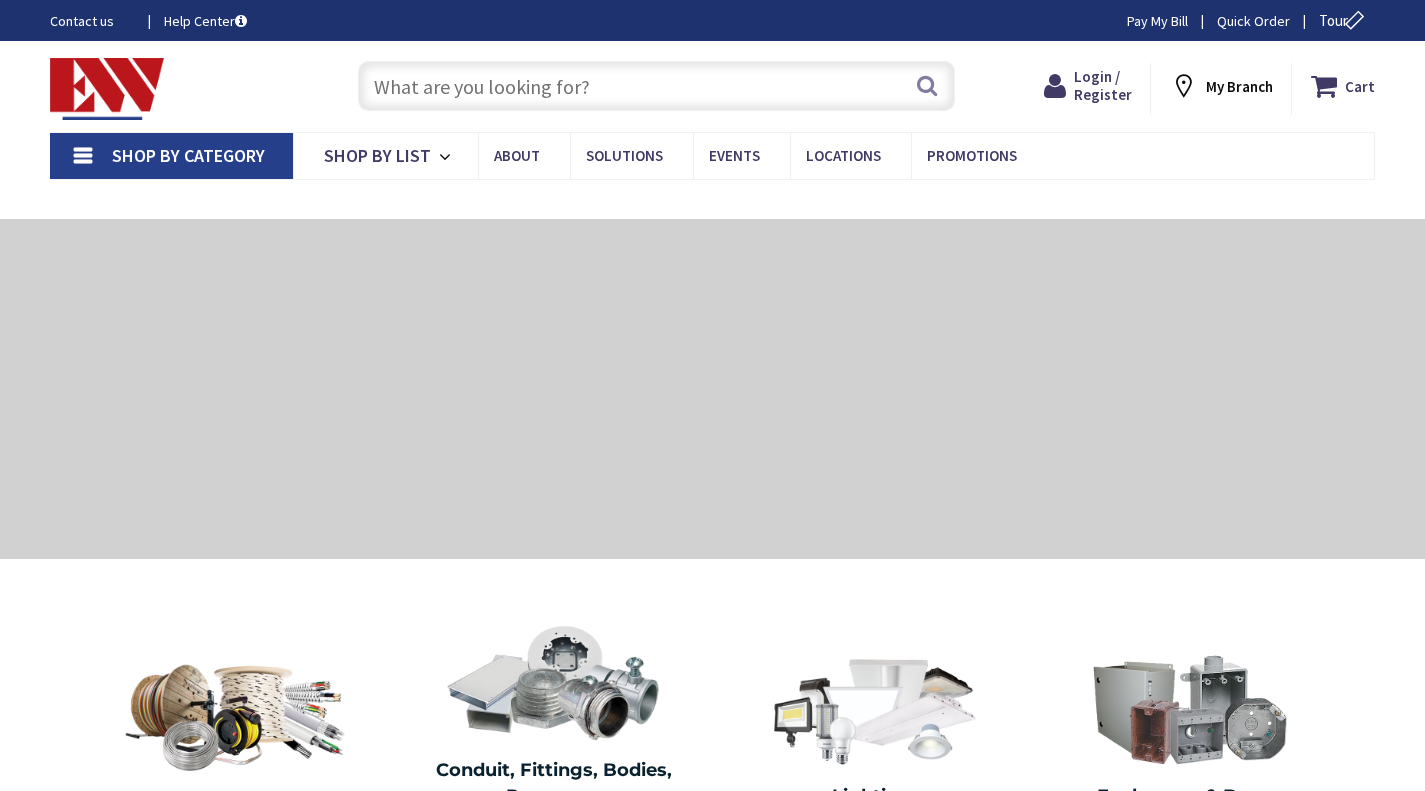 scroll, scrollTop: 0, scrollLeft: 0, axis: both 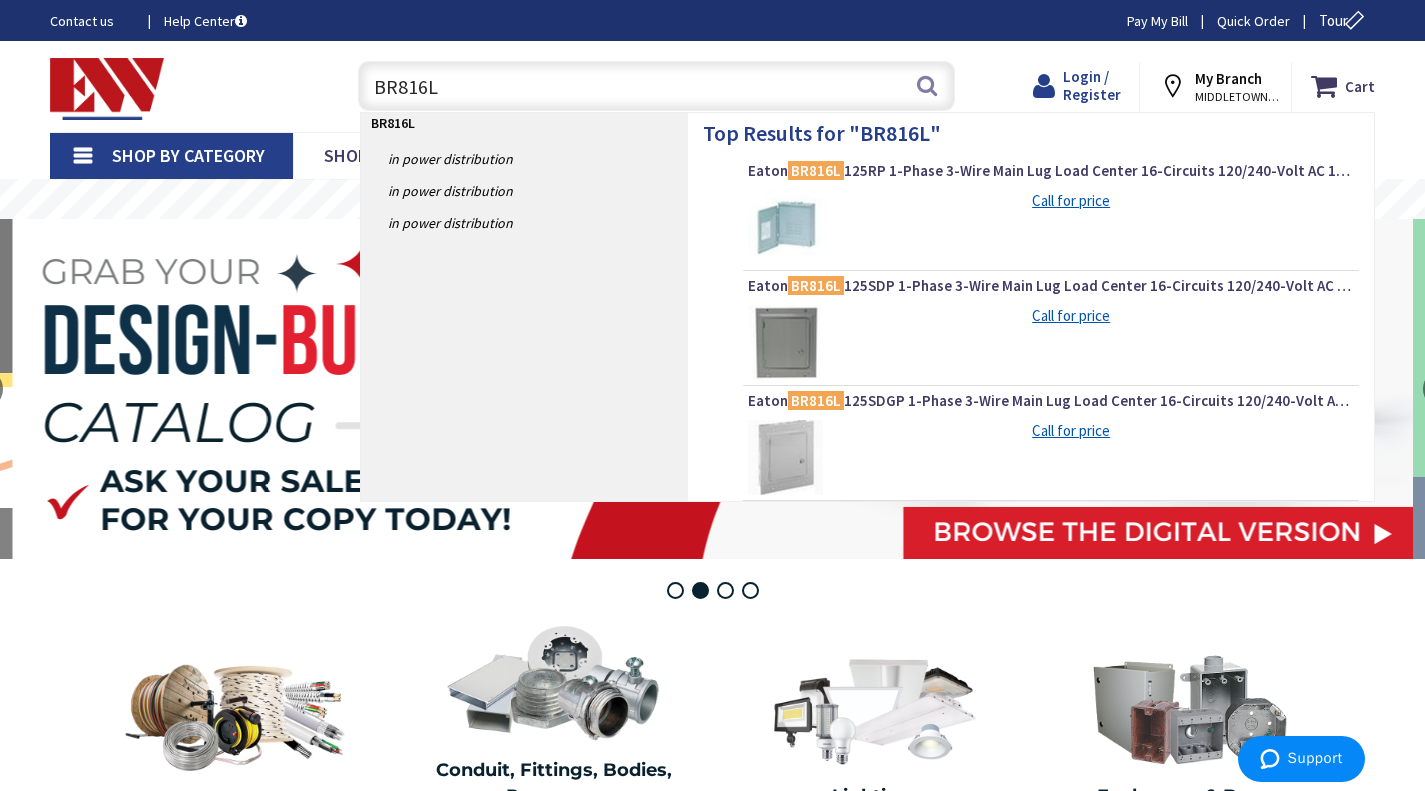 type on "BR816L" 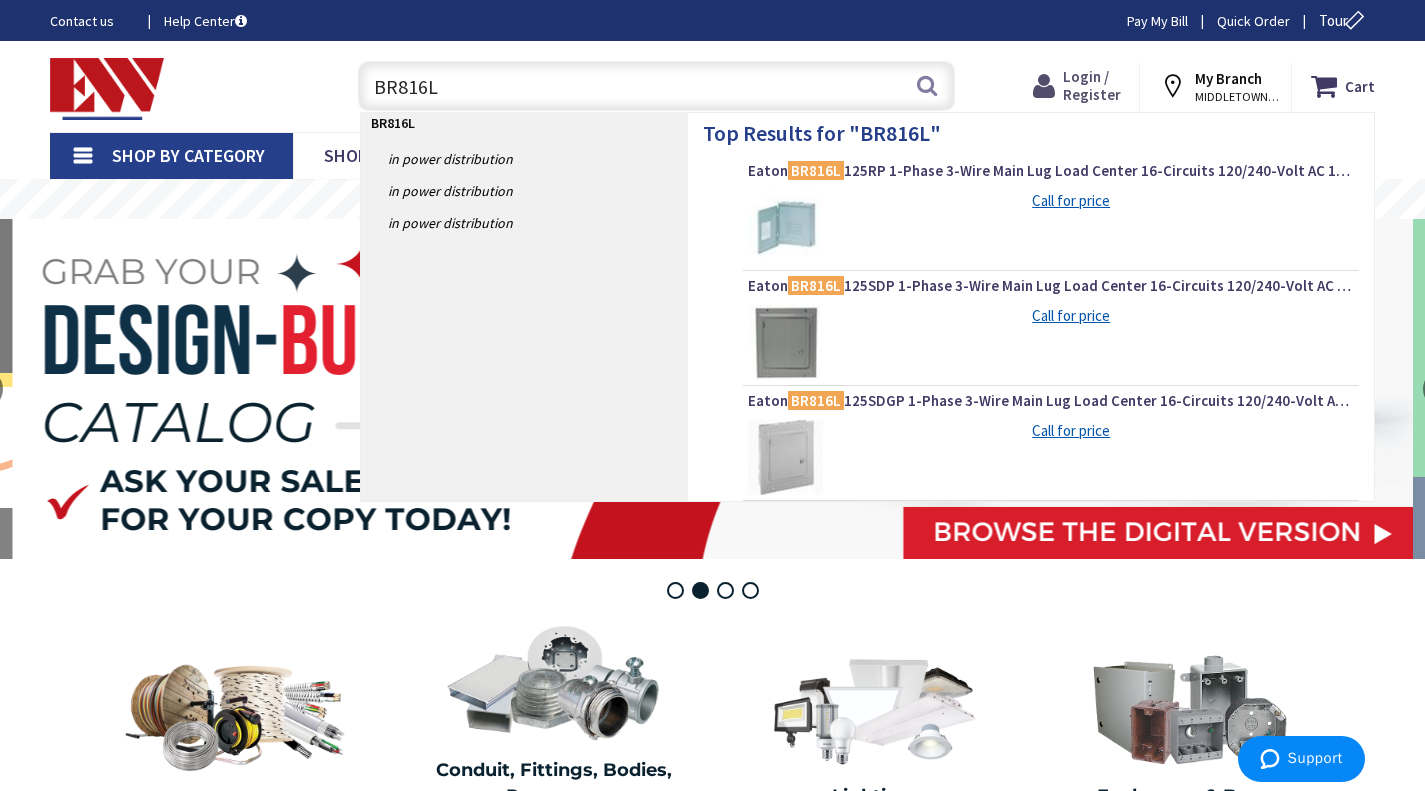 click on "Login / Register" at bounding box center (1092, 85) 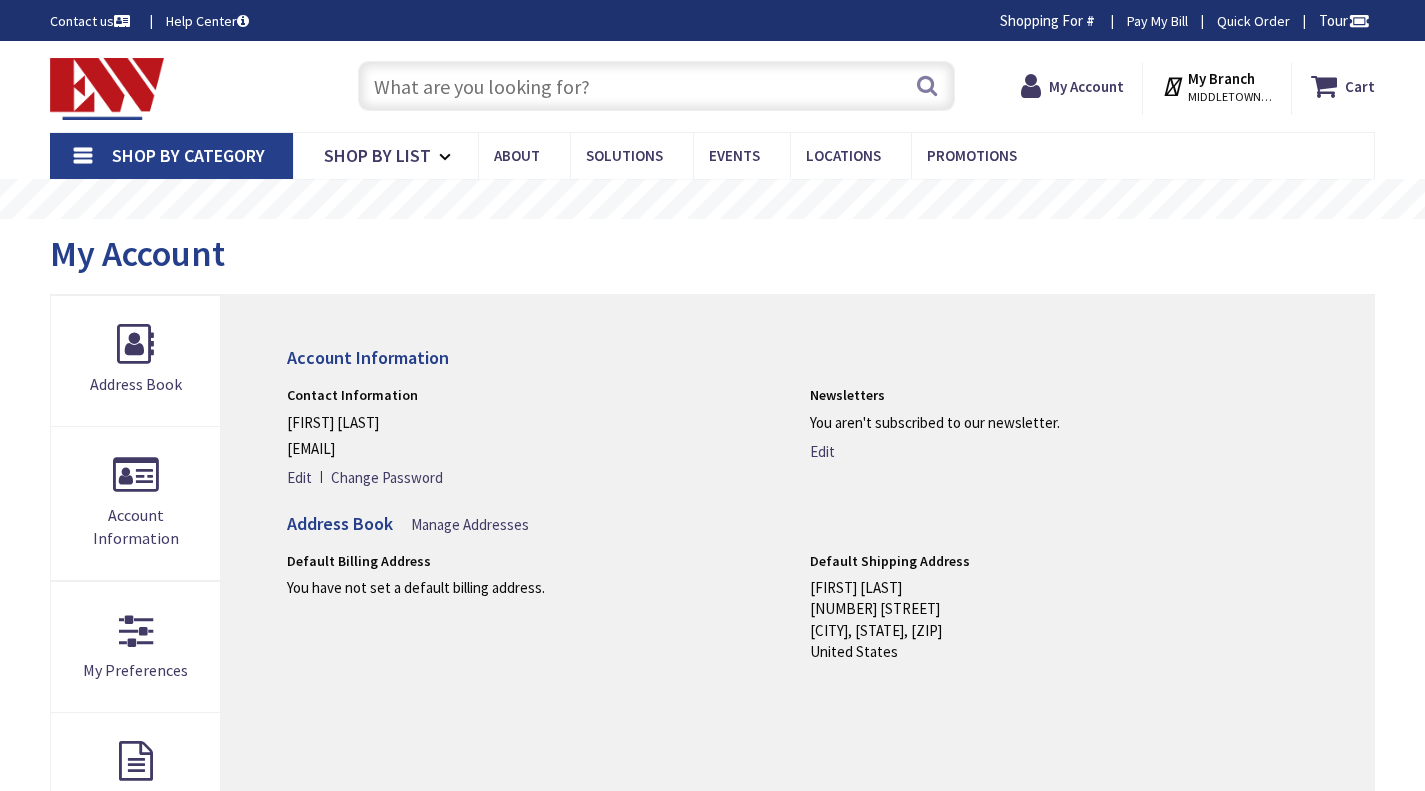 scroll, scrollTop: 0, scrollLeft: 0, axis: both 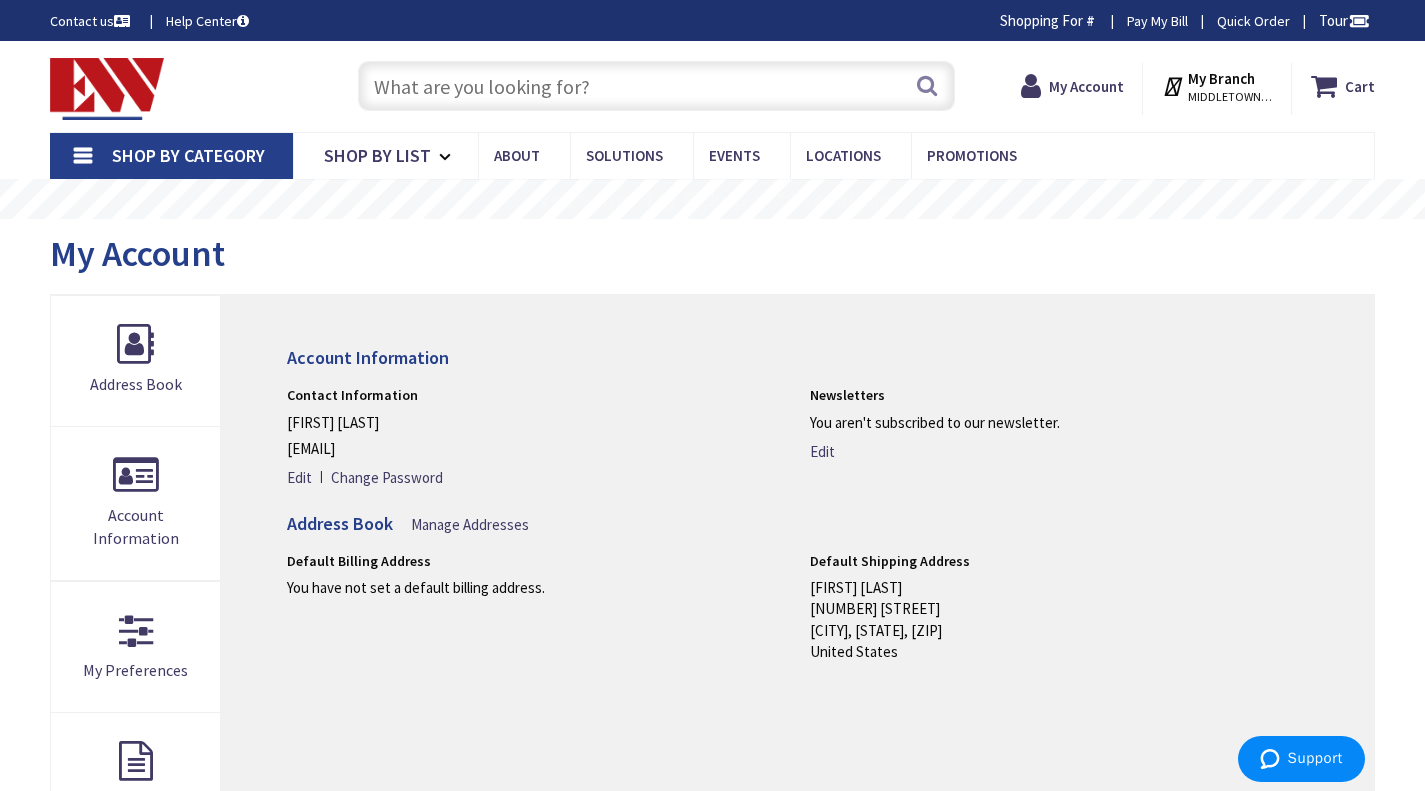 click at bounding box center [656, 86] 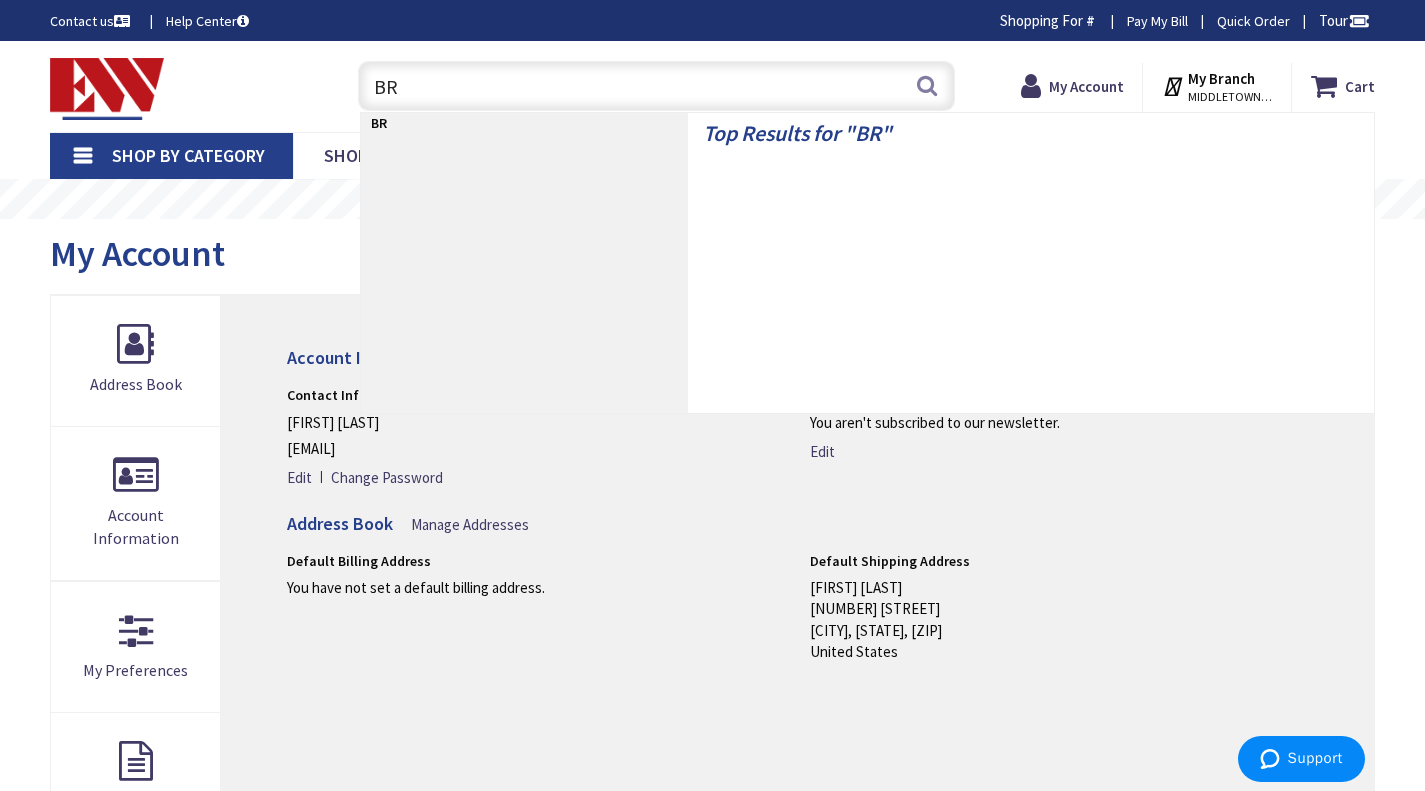 scroll, scrollTop: 0, scrollLeft: 0, axis: both 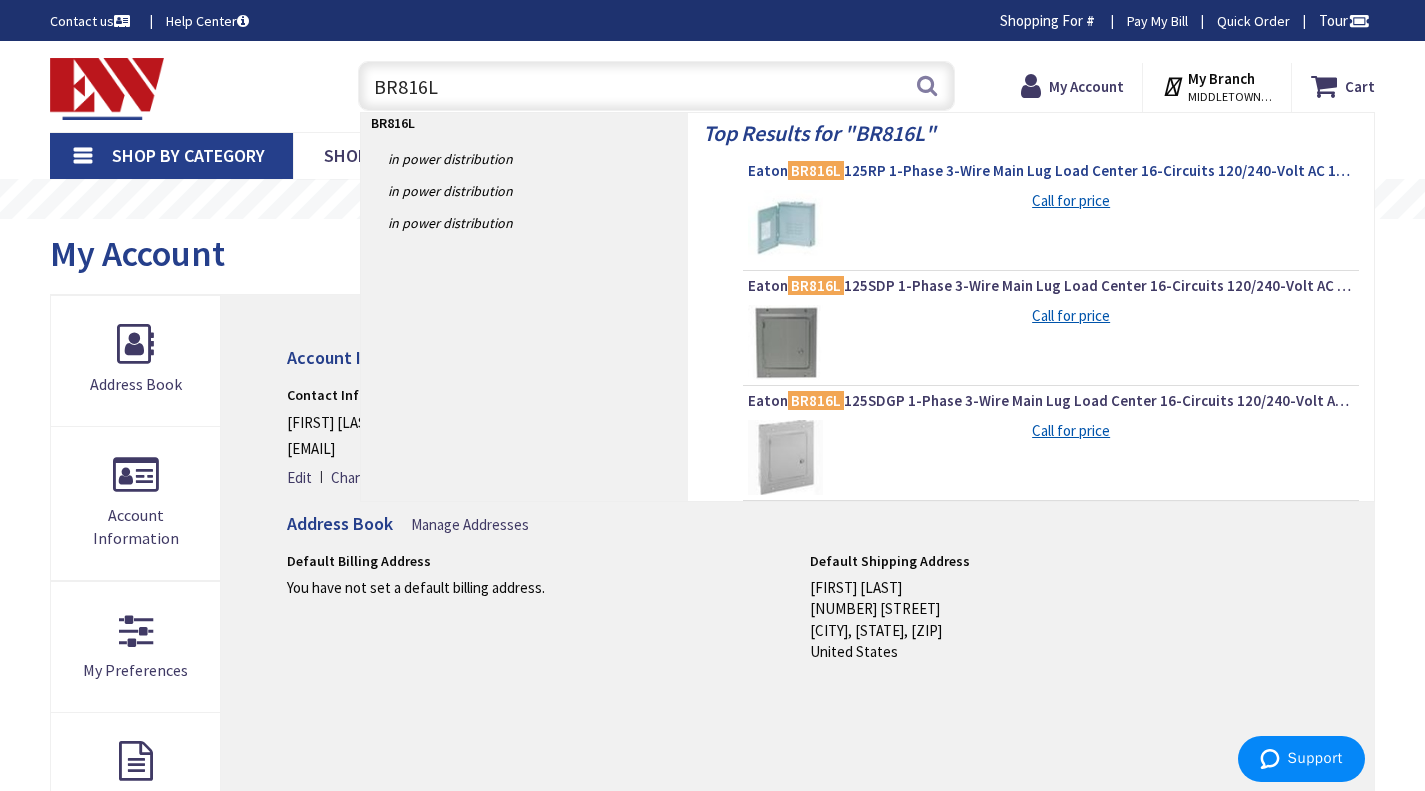 type on "BR816L" 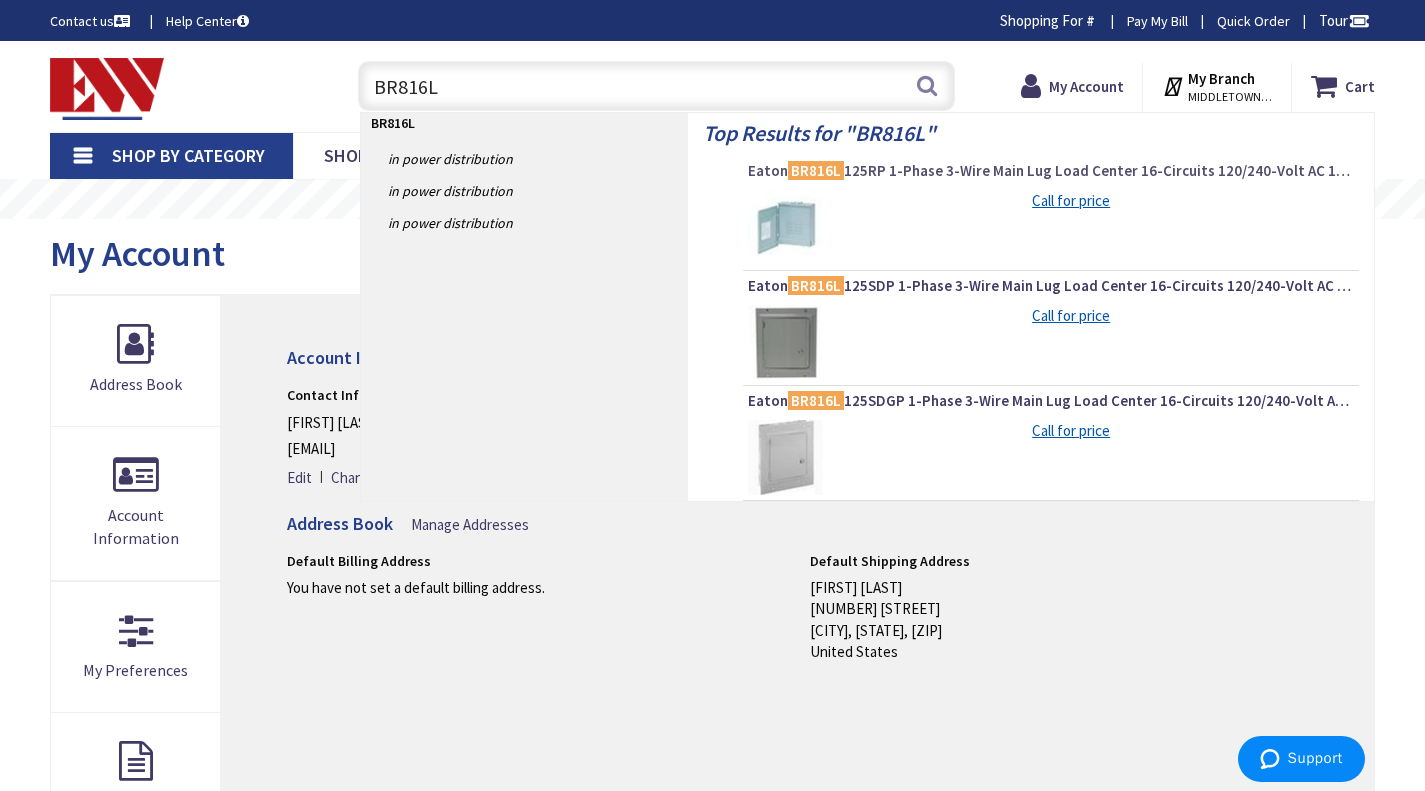 click on "Eaton  BR816L 125RP 1-Phase 3-Wire Main Lug Load Center 16-Circuits 120/240-Volt AC 125-Amp NEMA 3R" at bounding box center [1051, 171] 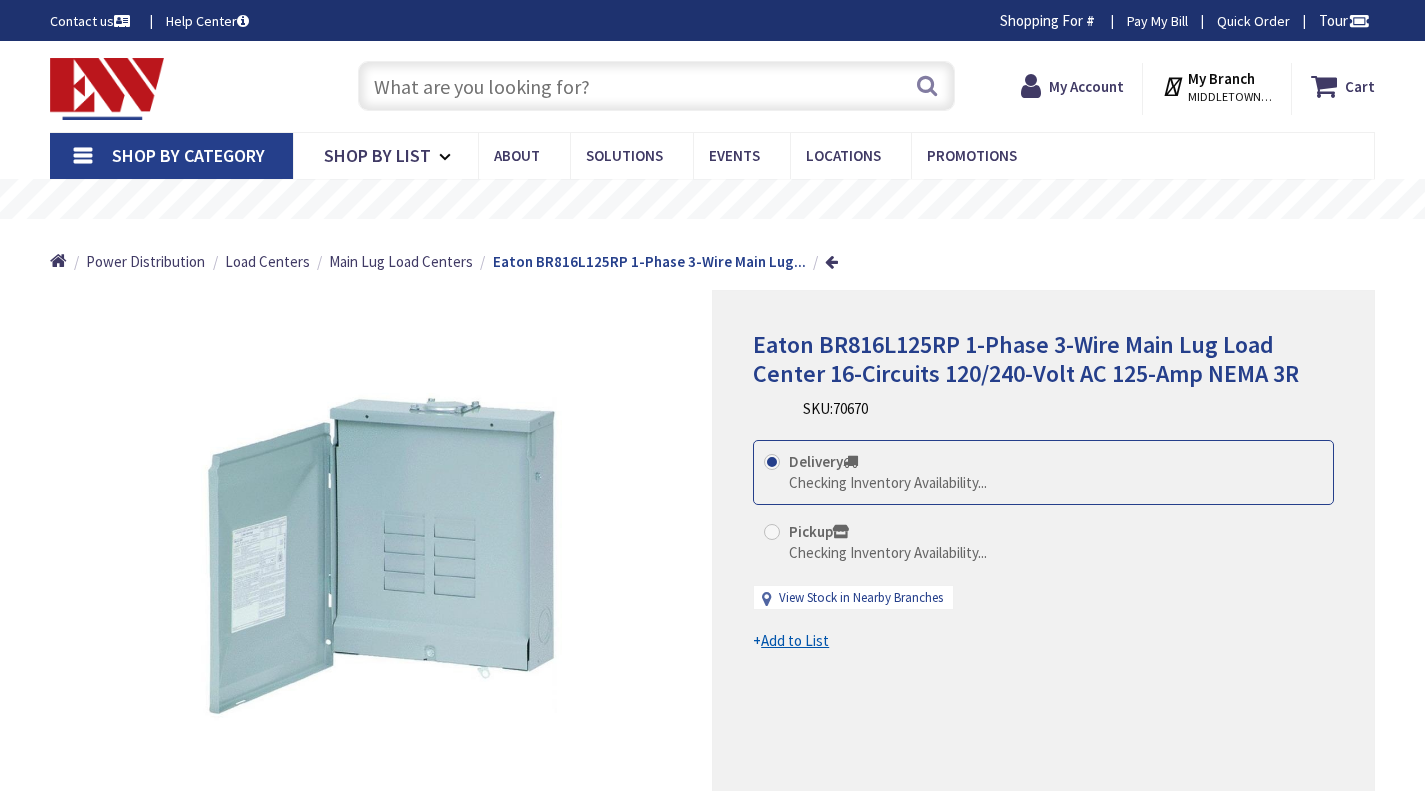 scroll, scrollTop: 0, scrollLeft: 0, axis: both 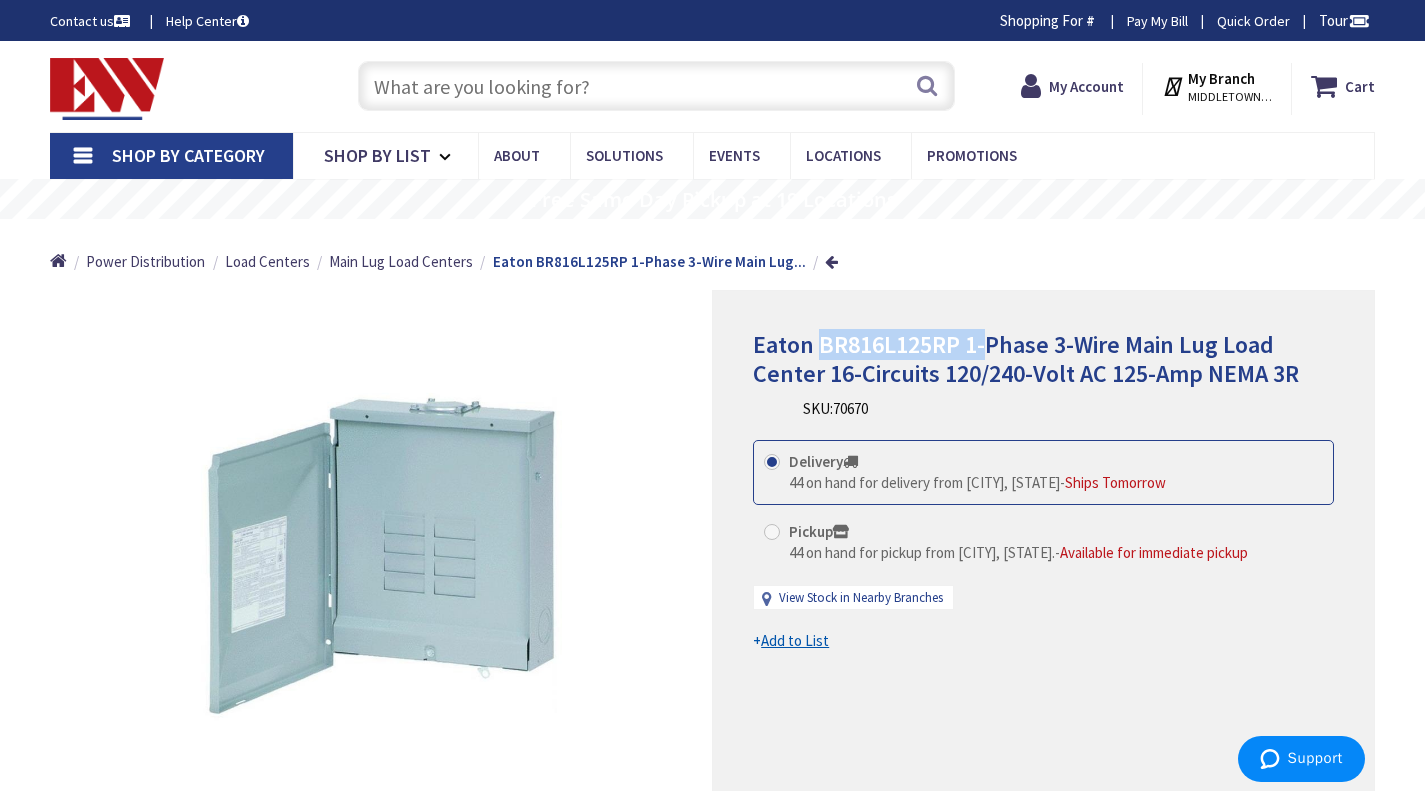 drag, startPoint x: 820, startPoint y: 331, endPoint x: 983, endPoint y: 337, distance: 163.1104 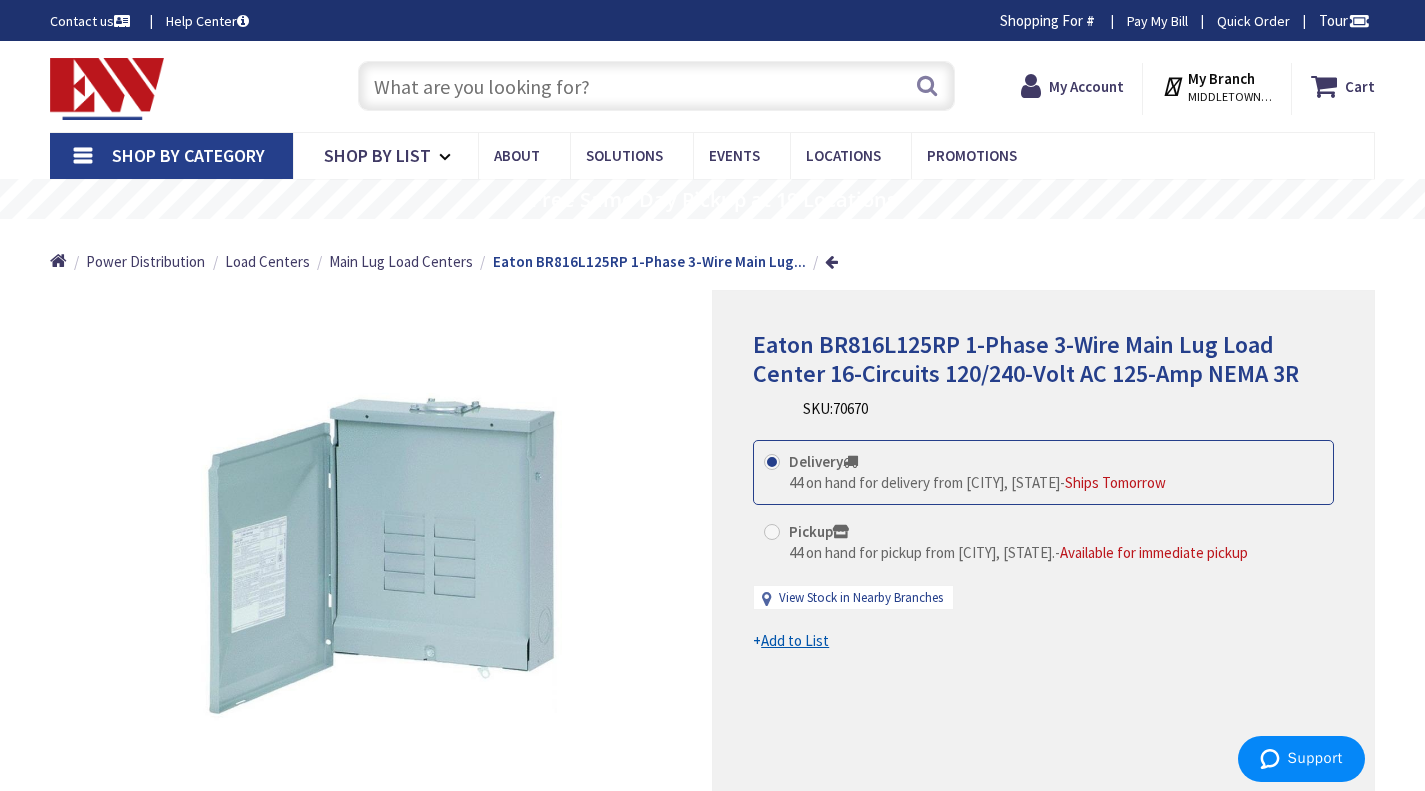click at bounding box center (656, 86) 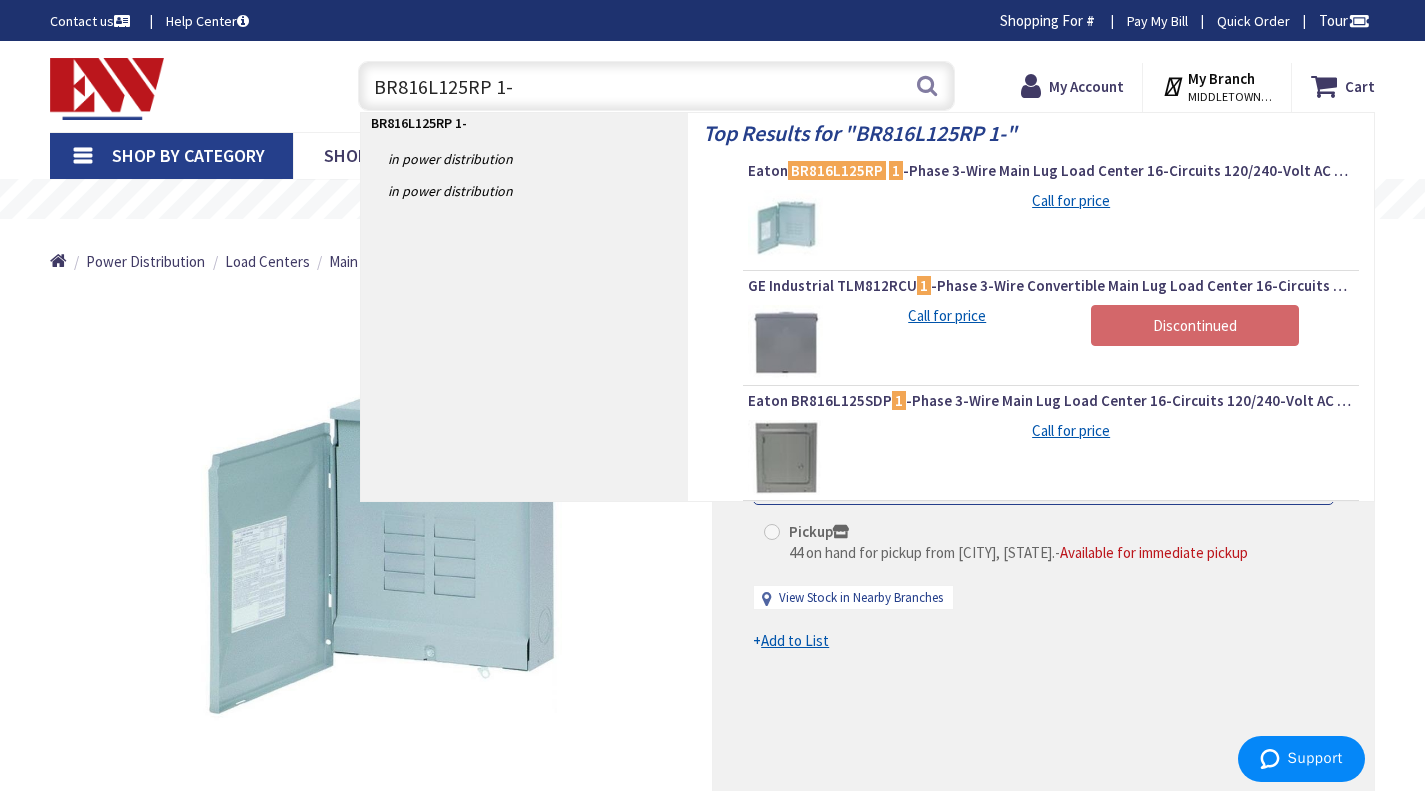 drag, startPoint x: 528, startPoint y: 86, endPoint x: 469, endPoint y: 86, distance: 59 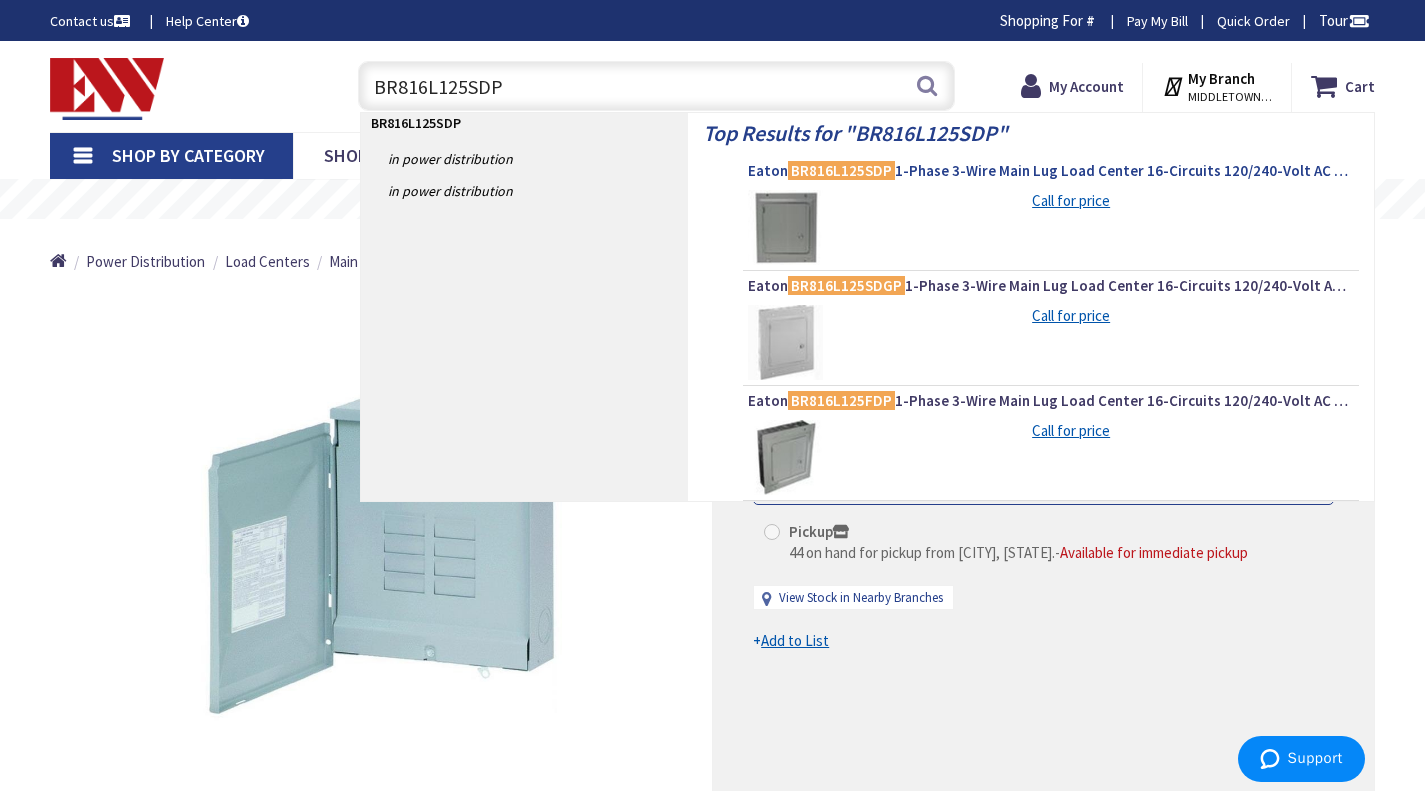 type on "BR816L125SDP" 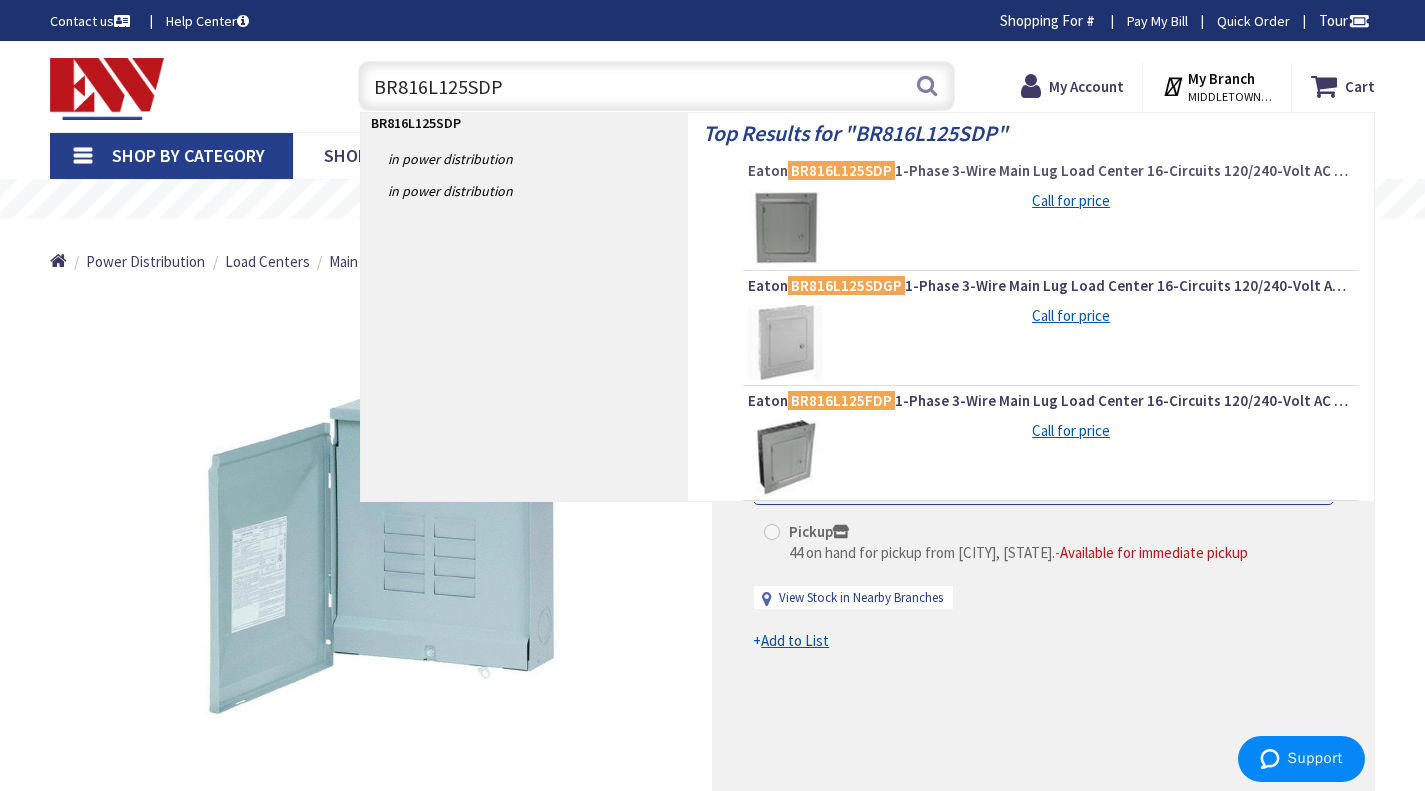 click on "Eaton  BR816L125SDP  1-Phase 3-Wire Main Lug Load Center 16-Circuits 120/240-Volt AC 125-Amp NEMA 1" at bounding box center [1051, 171] 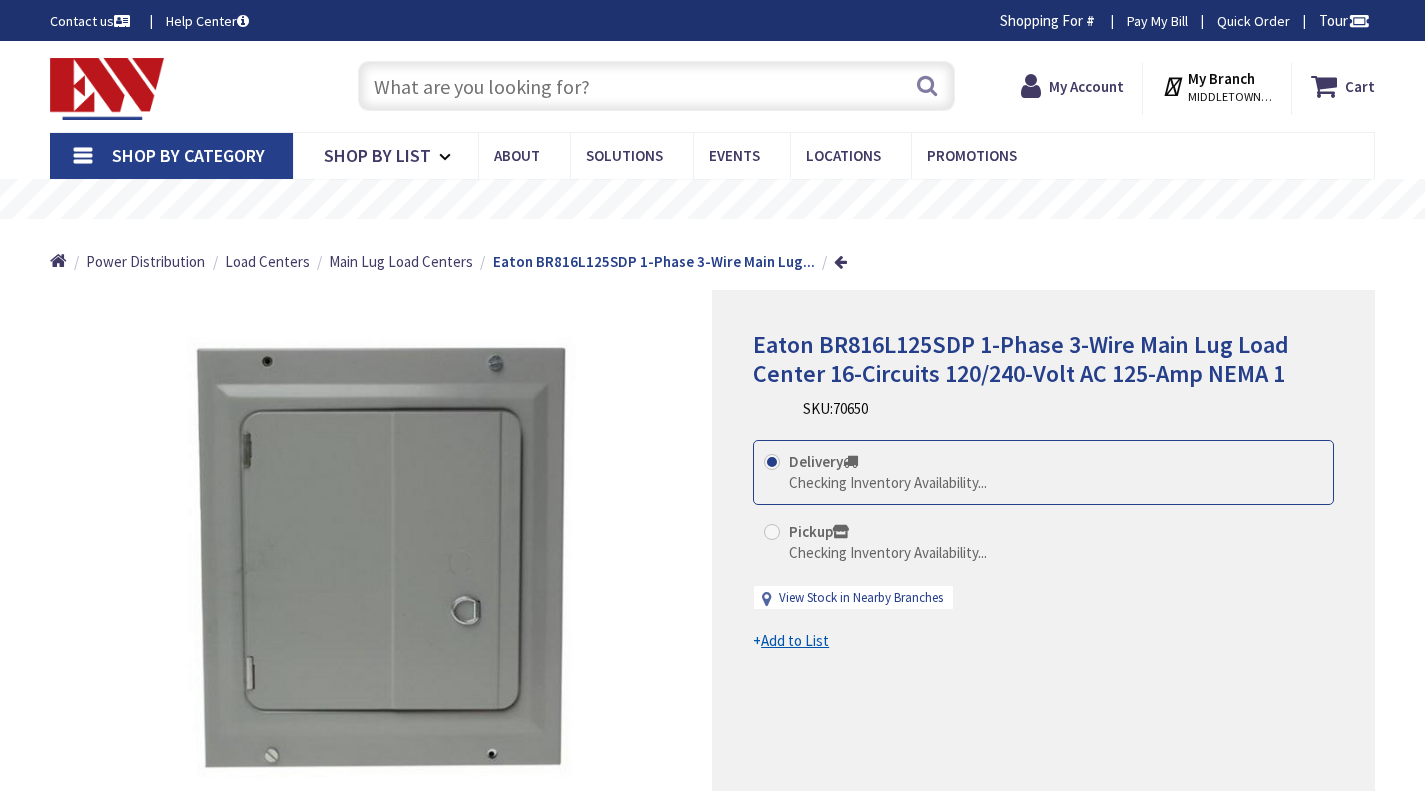 scroll, scrollTop: 0, scrollLeft: 0, axis: both 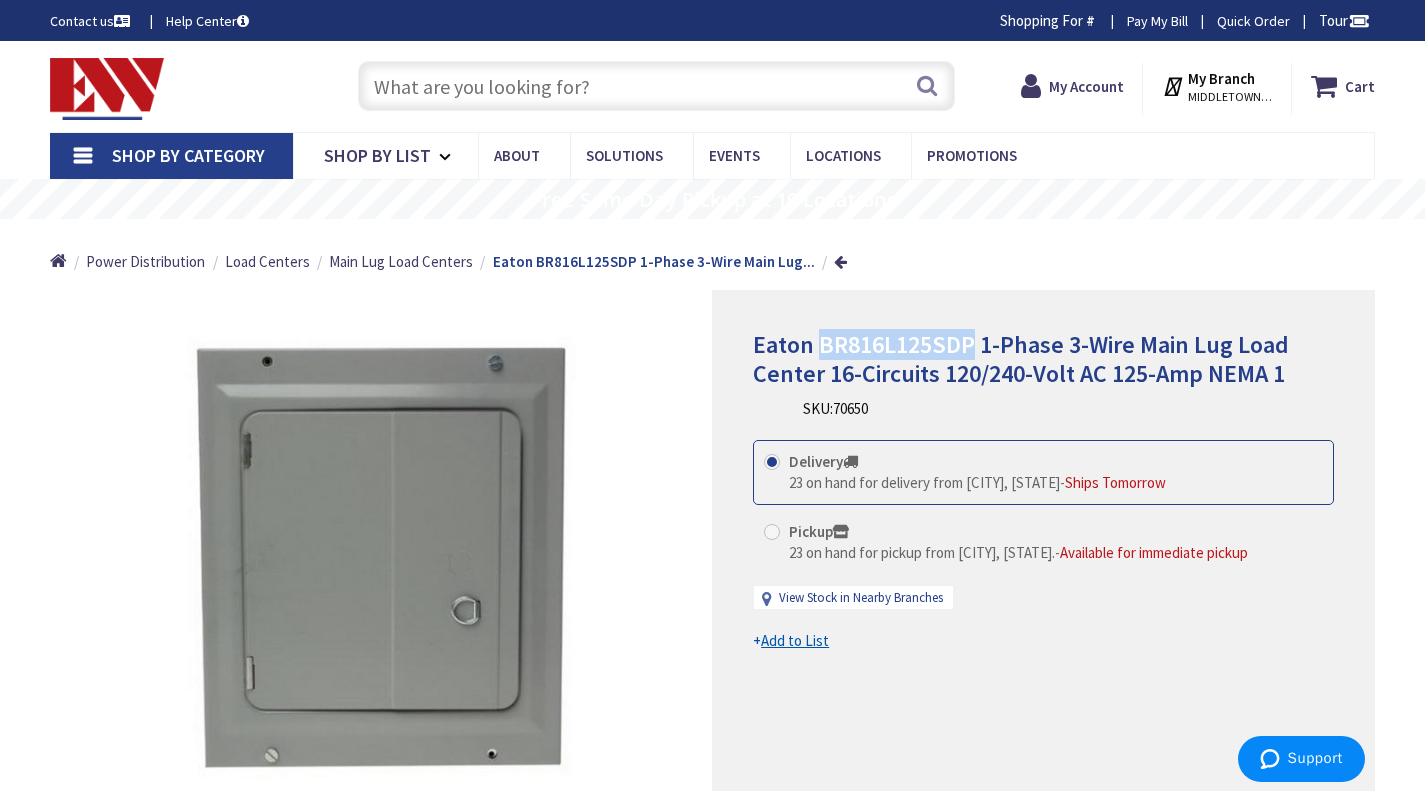 drag, startPoint x: 819, startPoint y: 324, endPoint x: 967, endPoint y: 337, distance: 148.56985 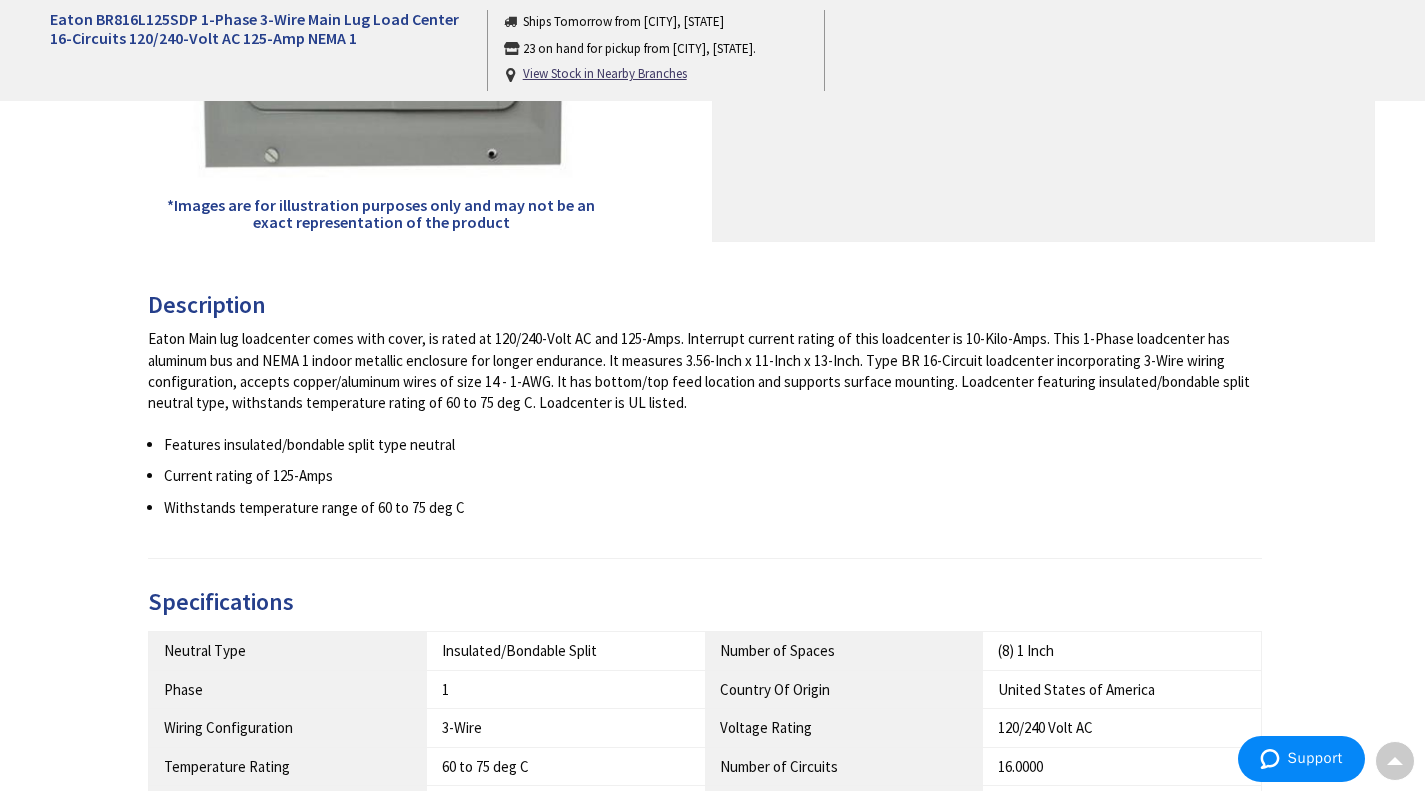 scroll, scrollTop: 0, scrollLeft: 0, axis: both 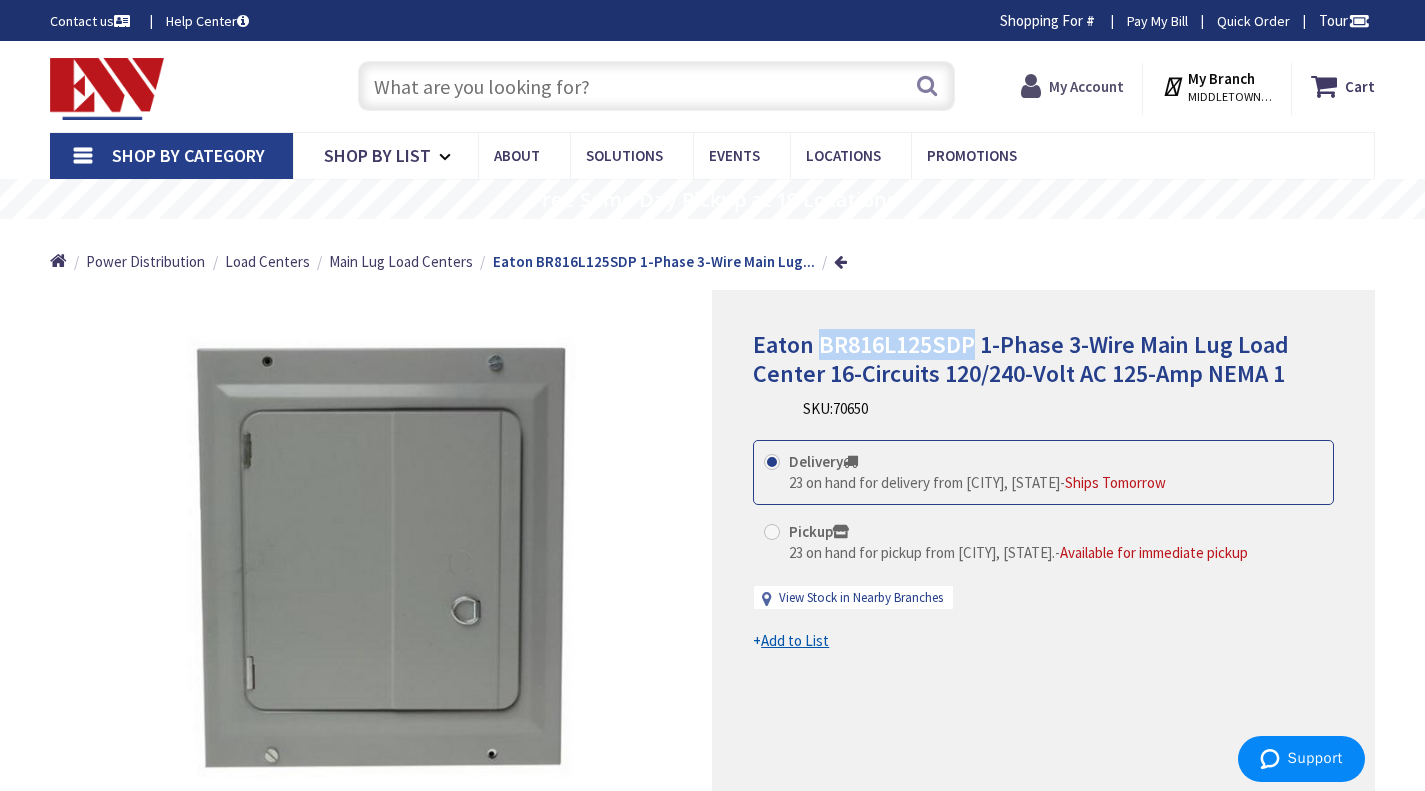 click on "My Account" at bounding box center (1086, 86) 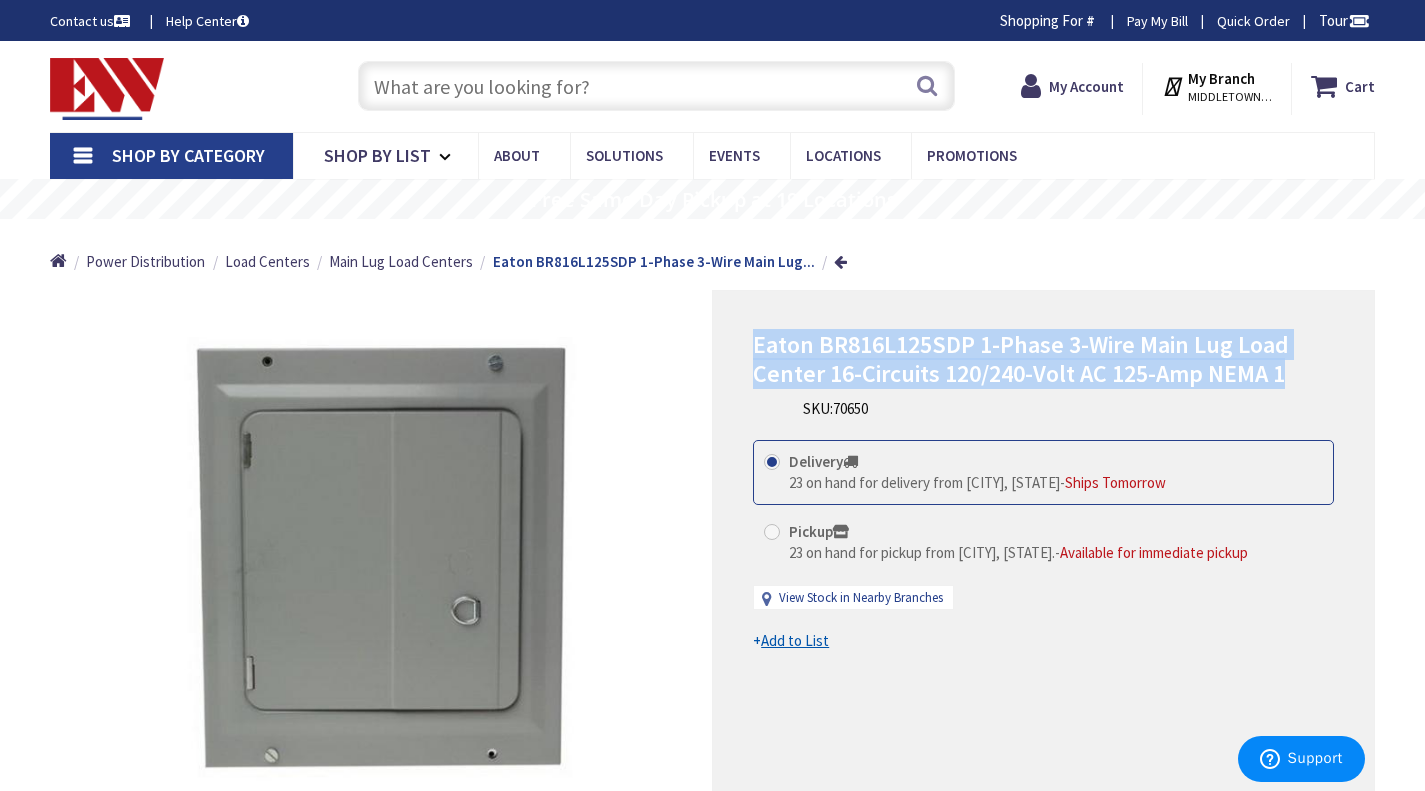 drag, startPoint x: 756, startPoint y: 322, endPoint x: 1285, endPoint y: 347, distance: 529.5904 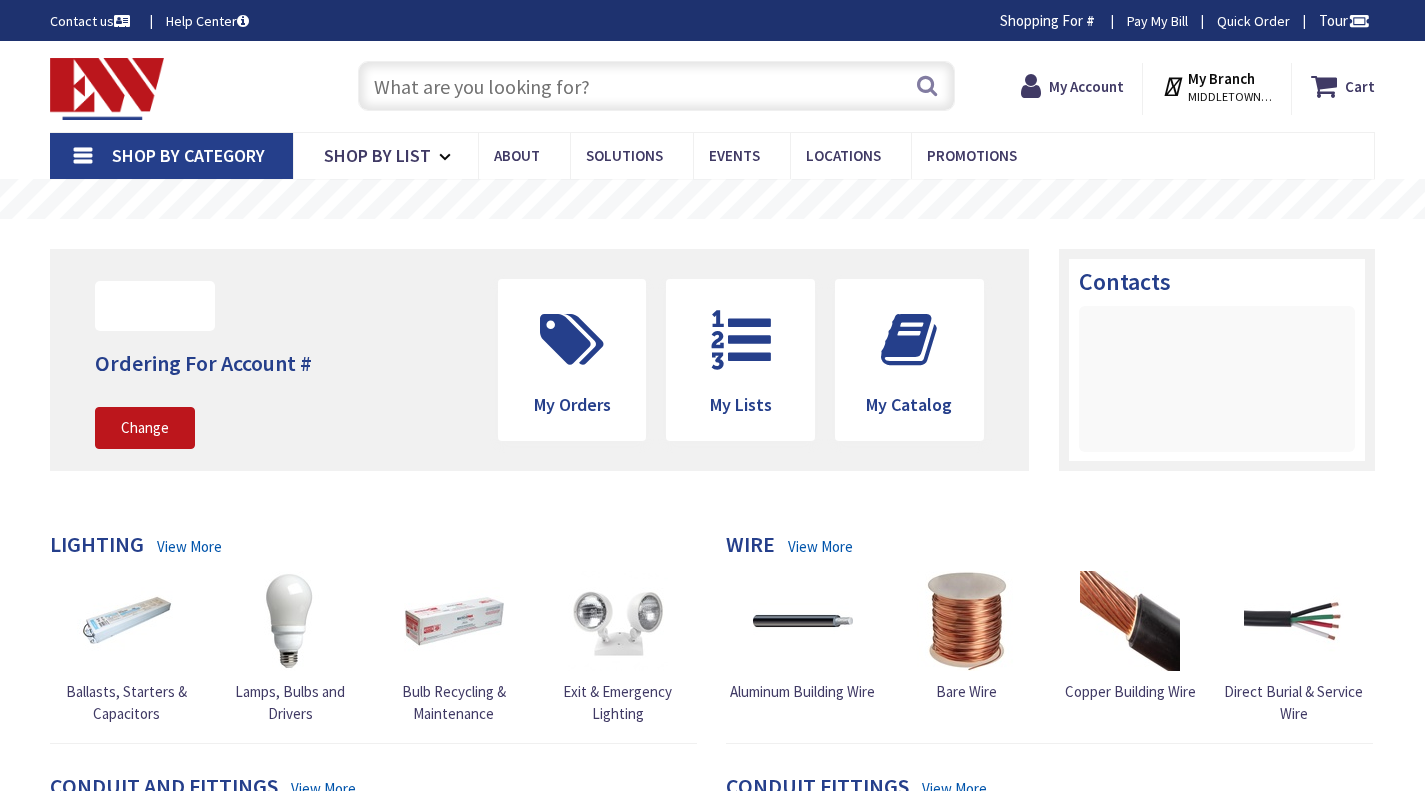 scroll, scrollTop: 0, scrollLeft: 0, axis: both 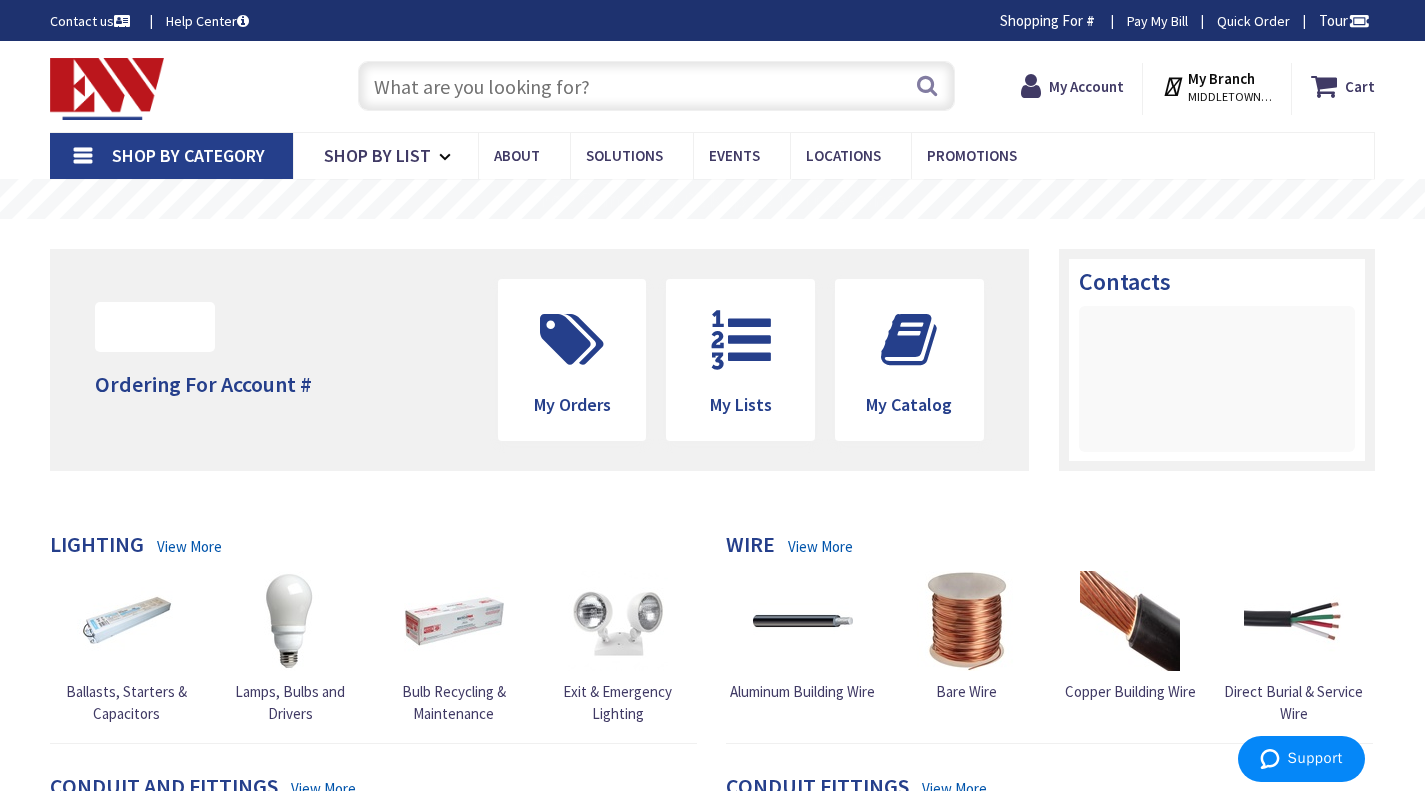 click at bounding box center [656, 86] 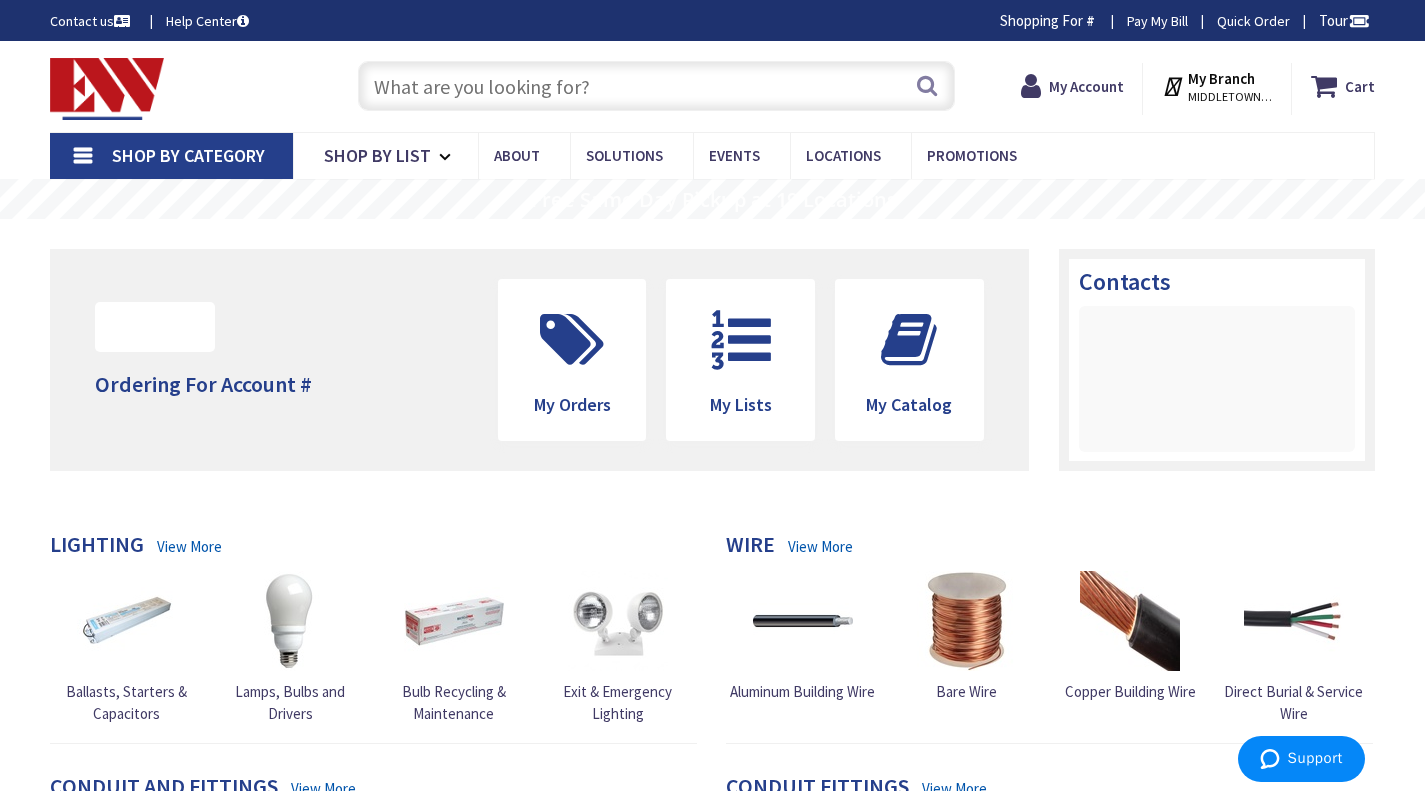 paste on "27530" 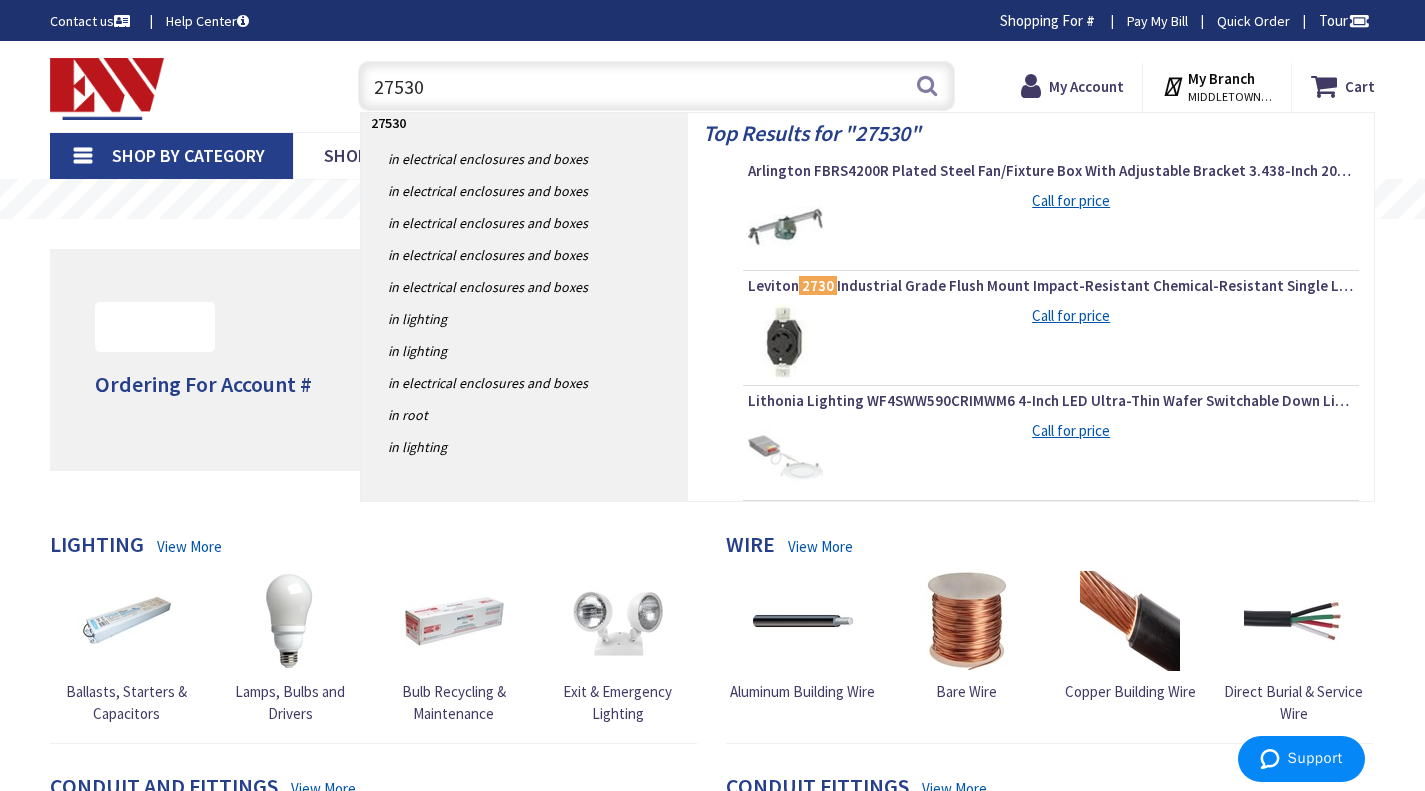 type on "27530" 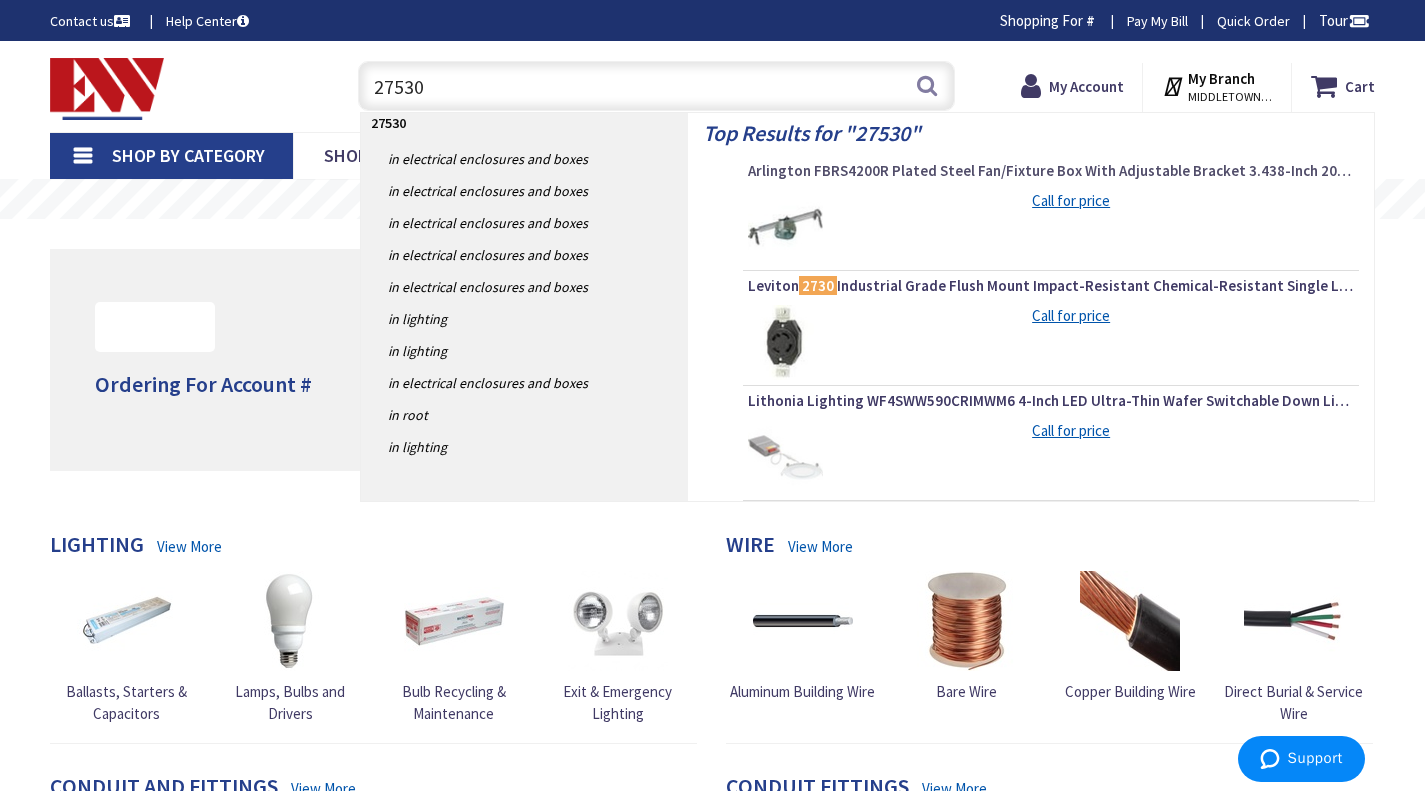 click on "Arlington FBRS4200R Plated Steel Fan/Fixture Box With Adjustable Bracket 3.438-Inch 20-Cubic-Inch" at bounding box center [1051, 171] 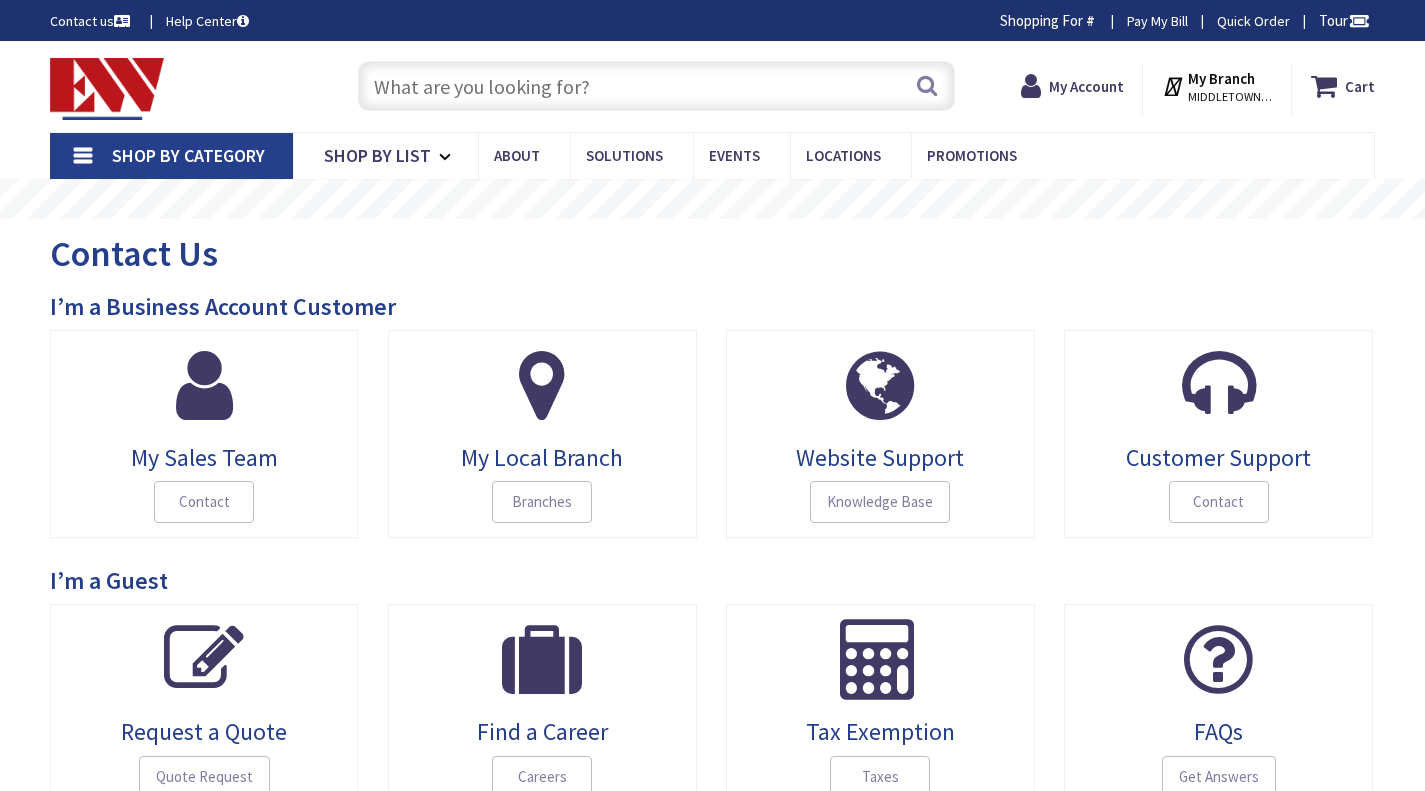 scroll, scrollTop: 0, scrollLeft: 0, axis: both 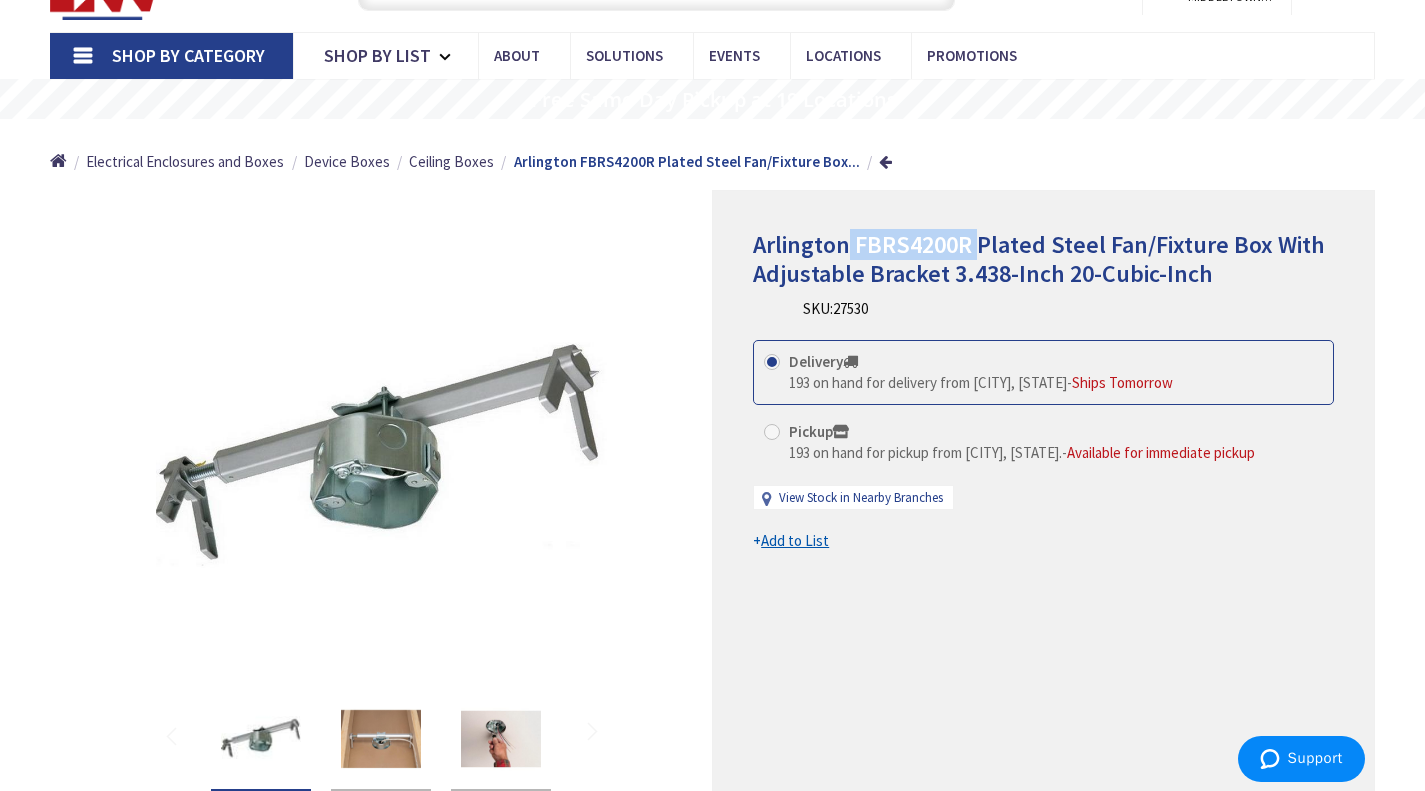 drag, startPoint x: 850, startPoint y: 224, endPoint x: 975, endPoint y: 221, distance: 125.035995 